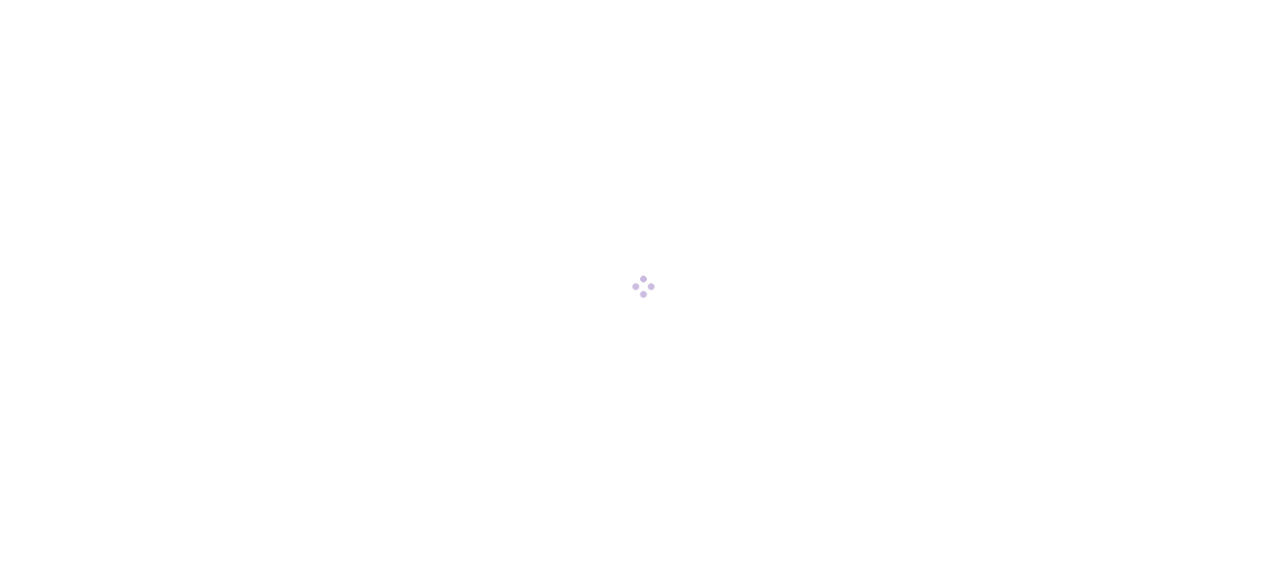 scroll, scrollTop: 0, scrollLeft: 0, axis: both 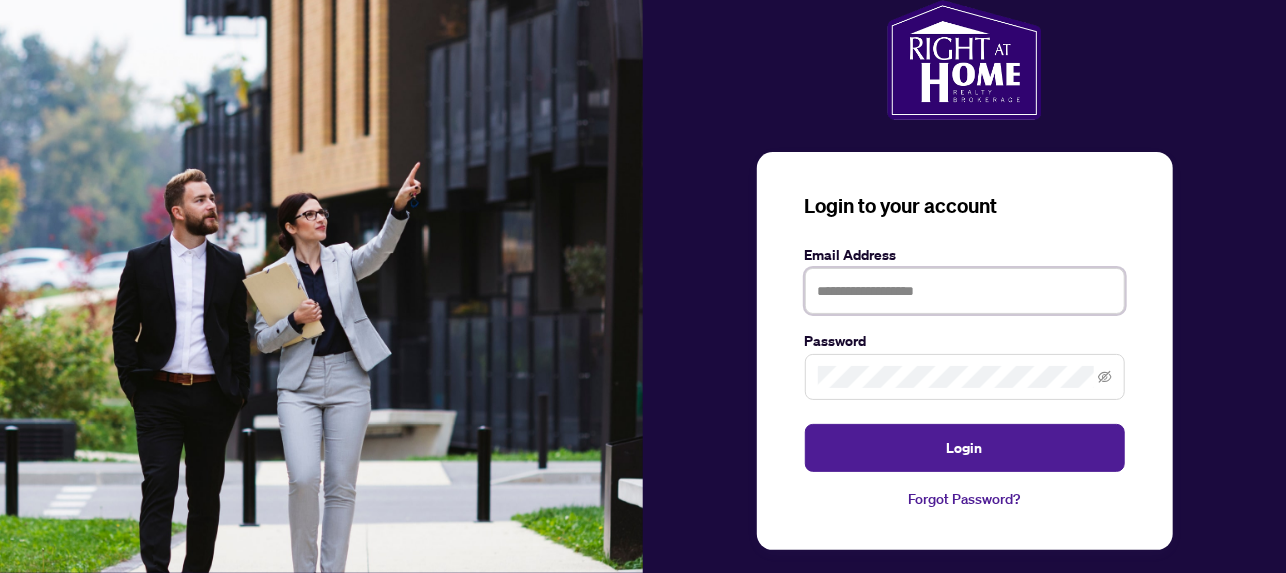 click at bounding box center [965, 291] 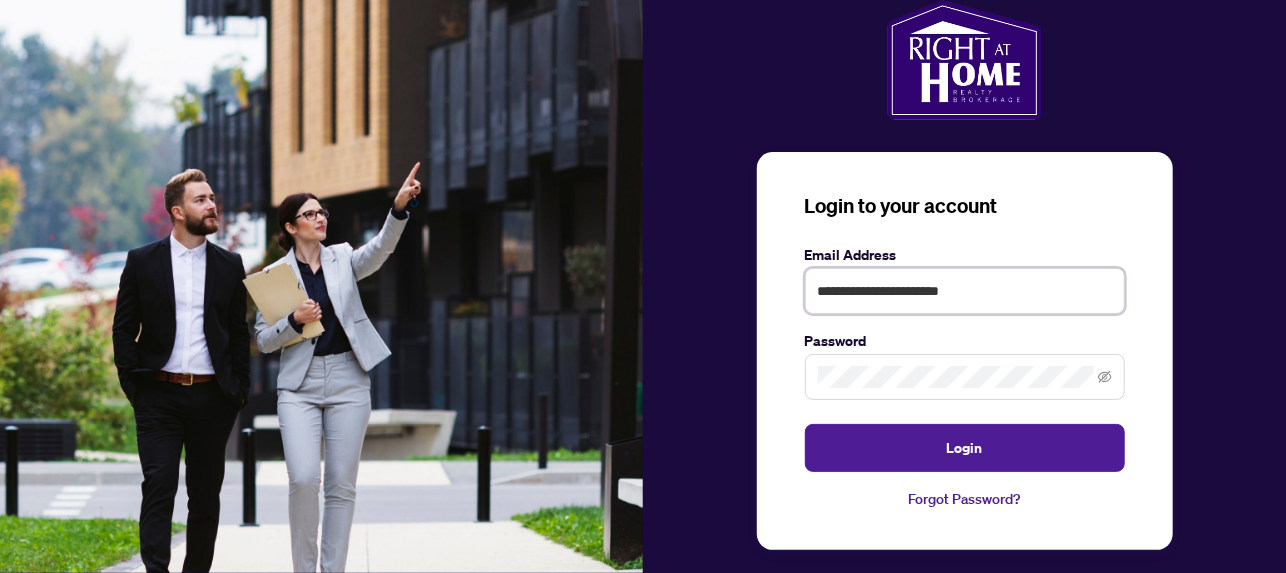 type on "**********" 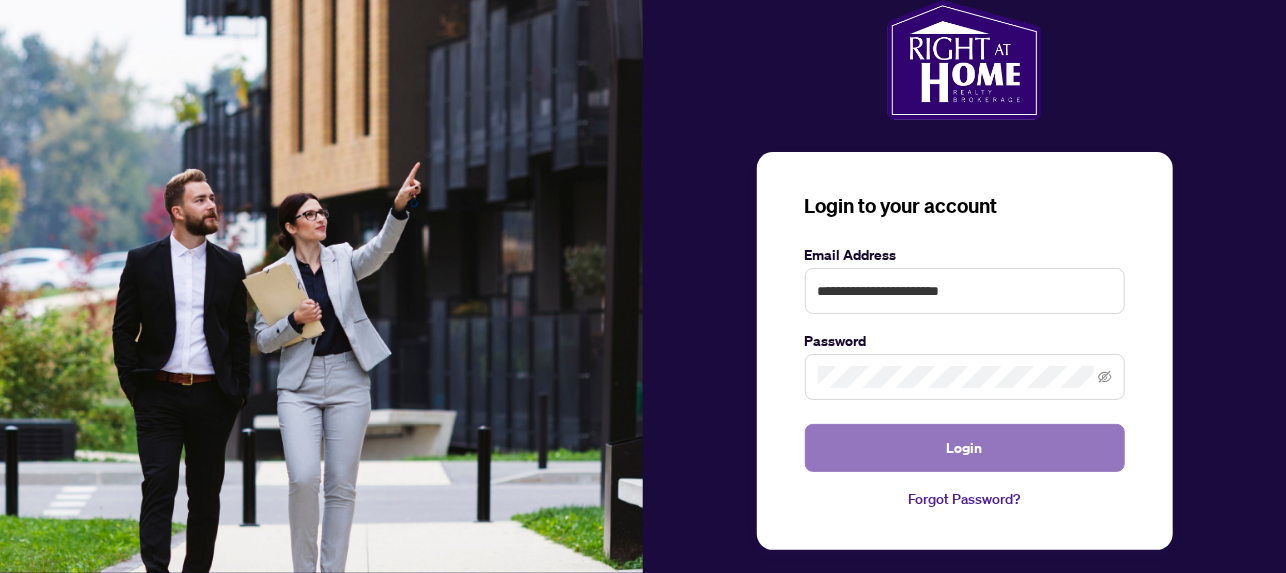 click on "Login" at bounding box center (965, 448) 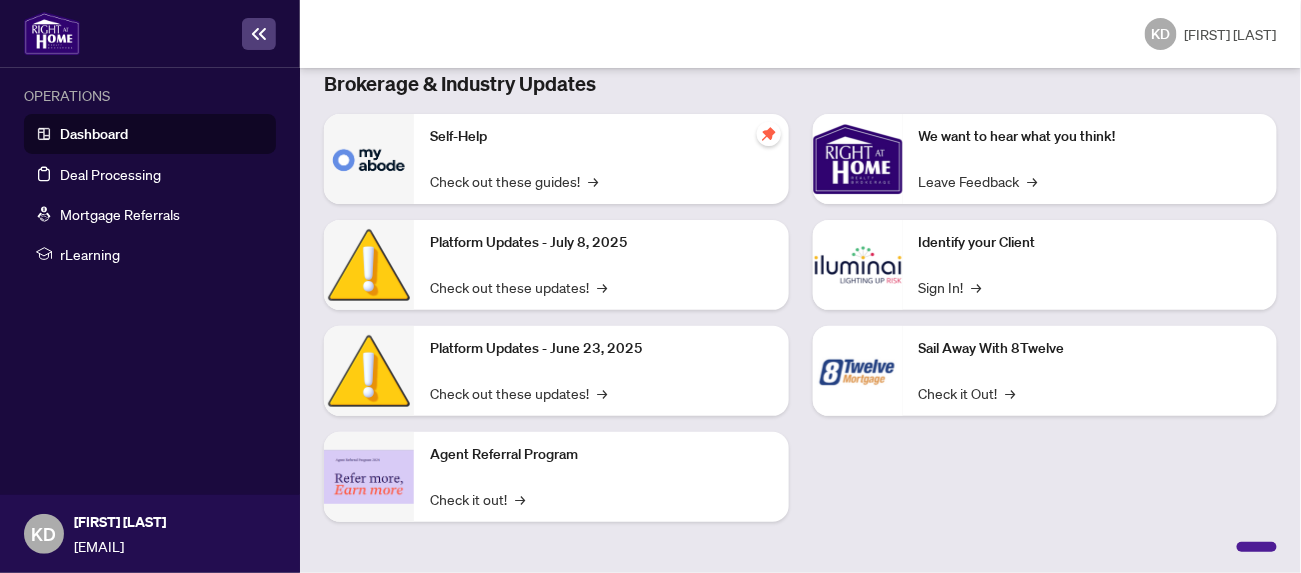 scroll, scrollTop: 9, scrollLeft: 0, axis: vertical 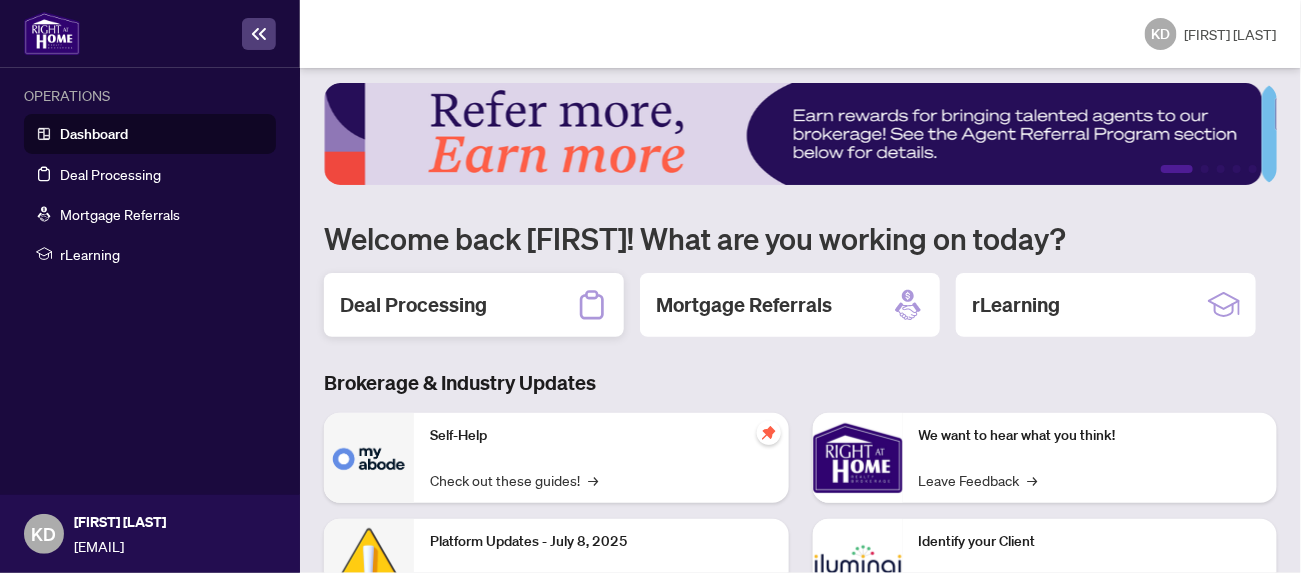 click on "Deal Processing" at bounding box center (413, 305) 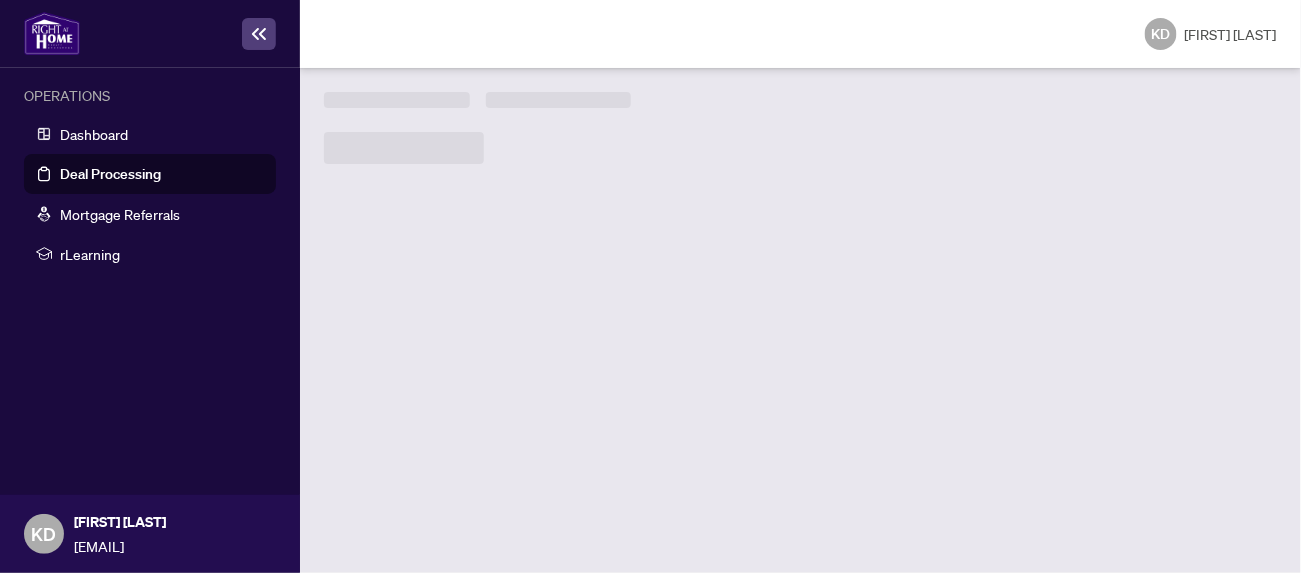 scroll, scrollTop: 0, scrollLeft: 0, axis: both 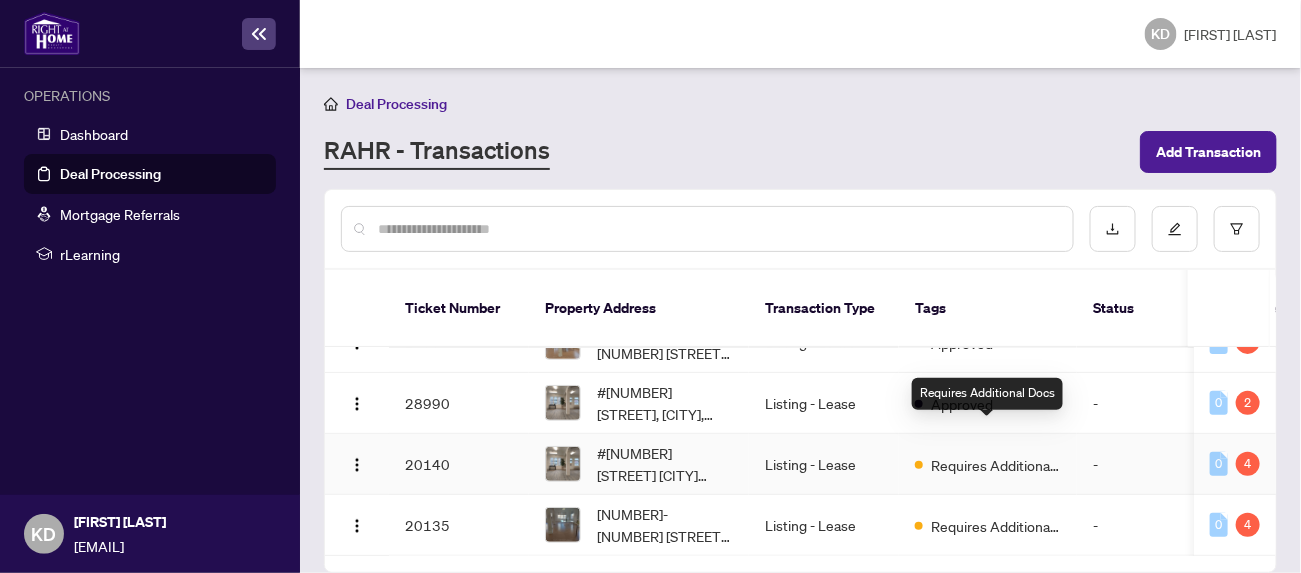 click on "Requires Additional Docs" at bounding box center [996, 465] 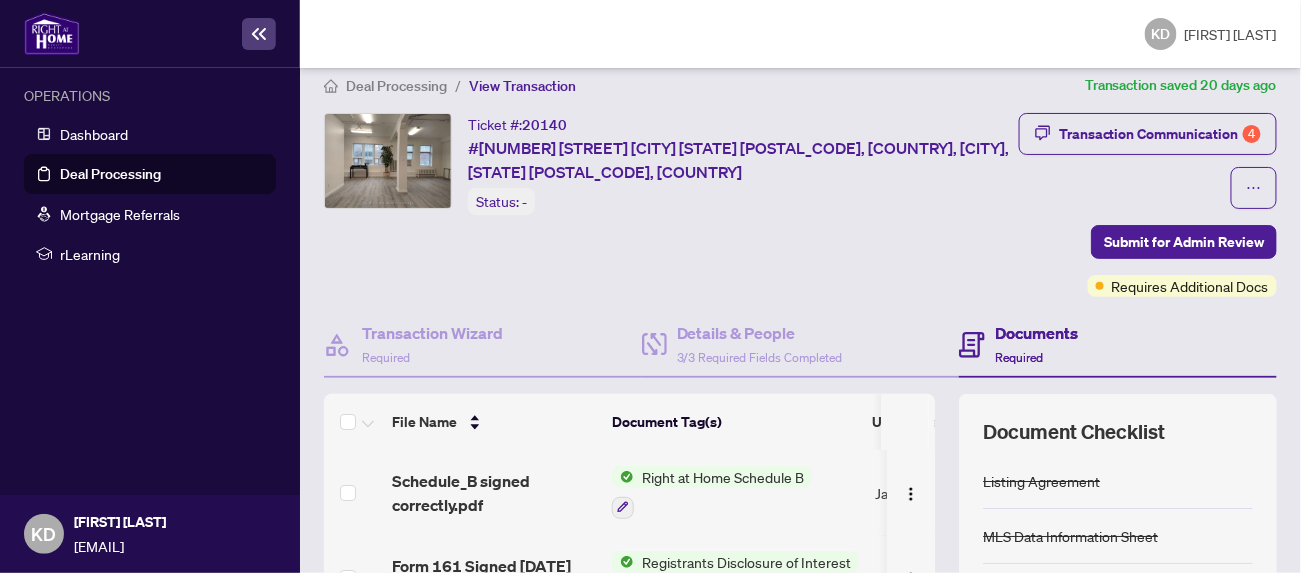 scroll, scrollTop: 0, scrollLeft: 0, axis: both 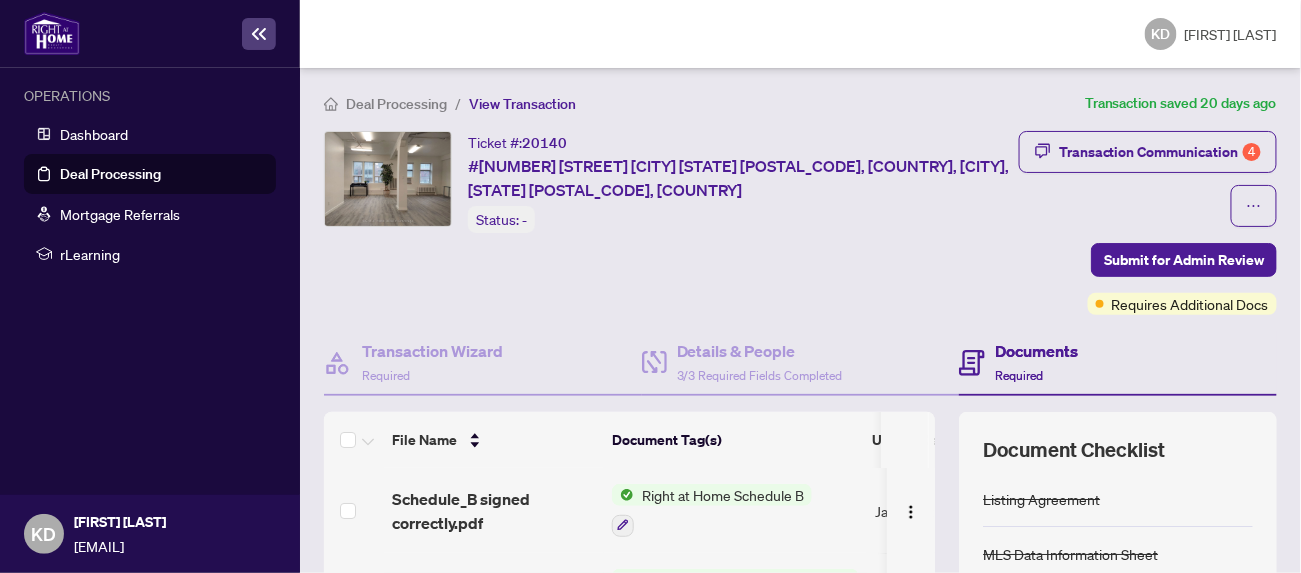 click 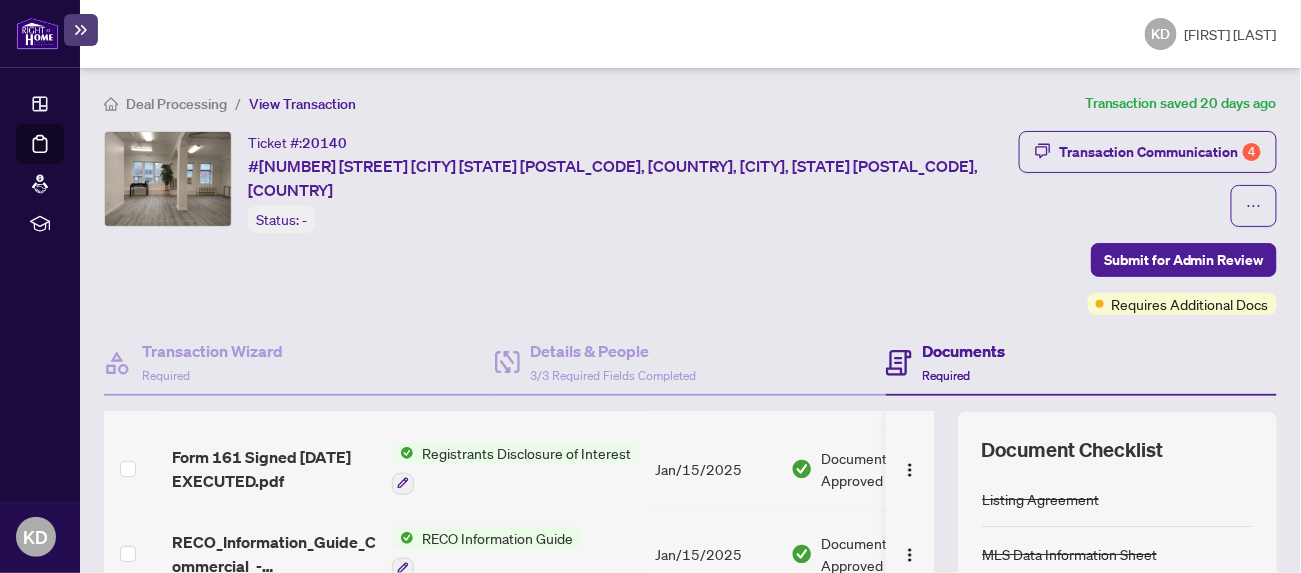 scroll, scrollTop: 130, scrollLeft: 0, axis: vertical 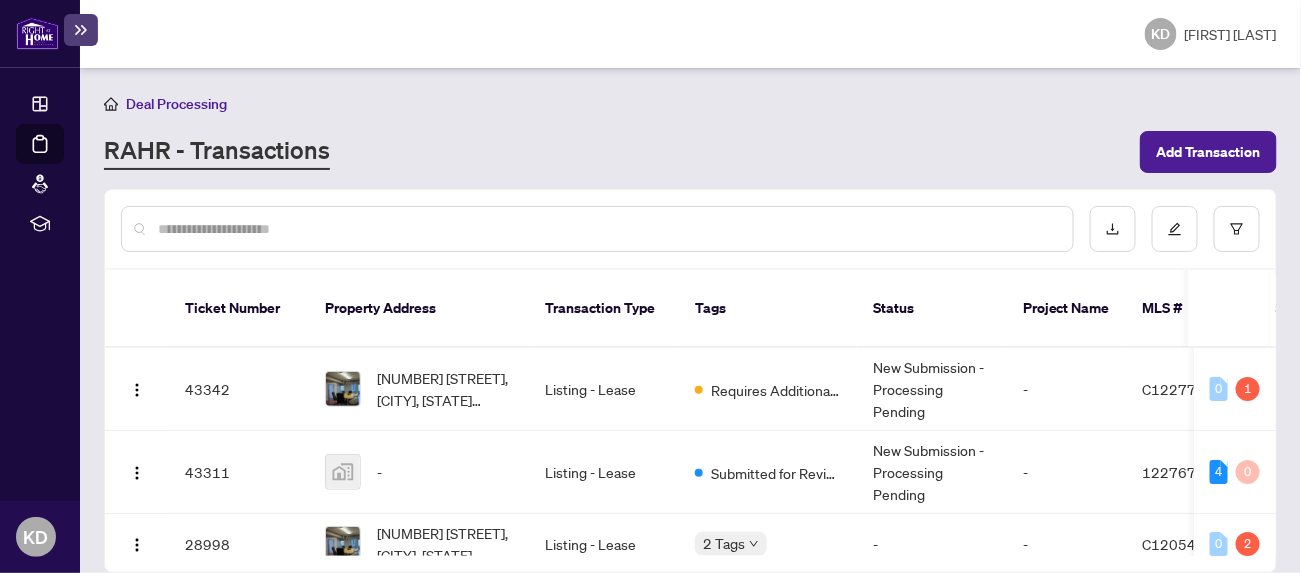 click on "RAHR - Transactions" at bounding box center [217, 152] 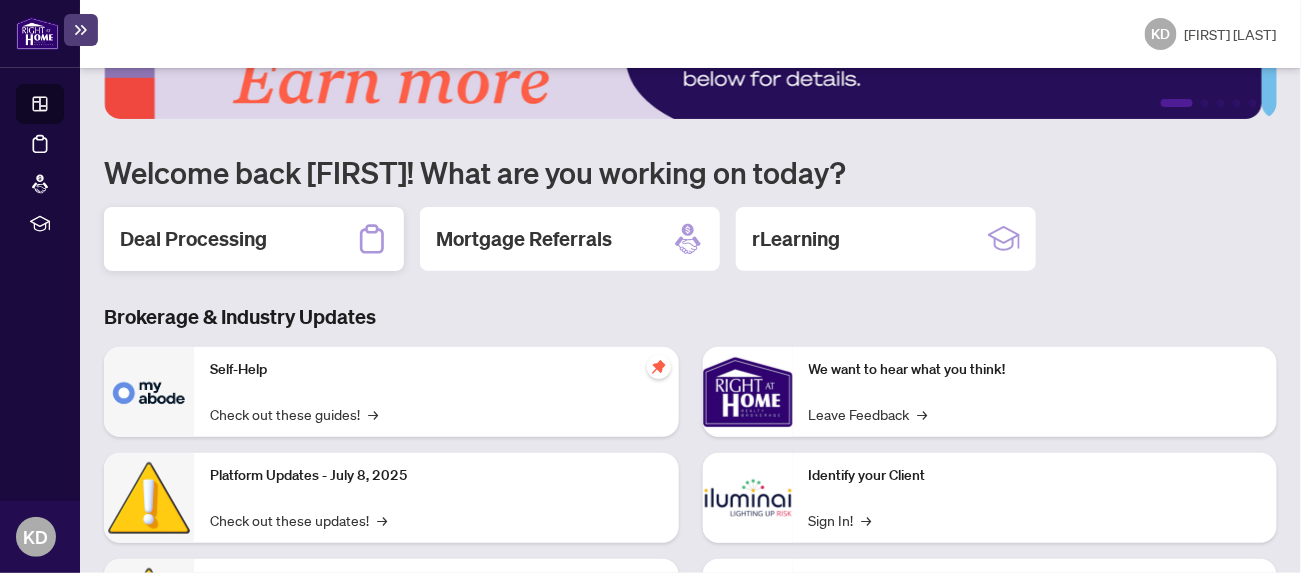 scroll, scrollTop: 100, scrollLeft: 0, axis: vertical 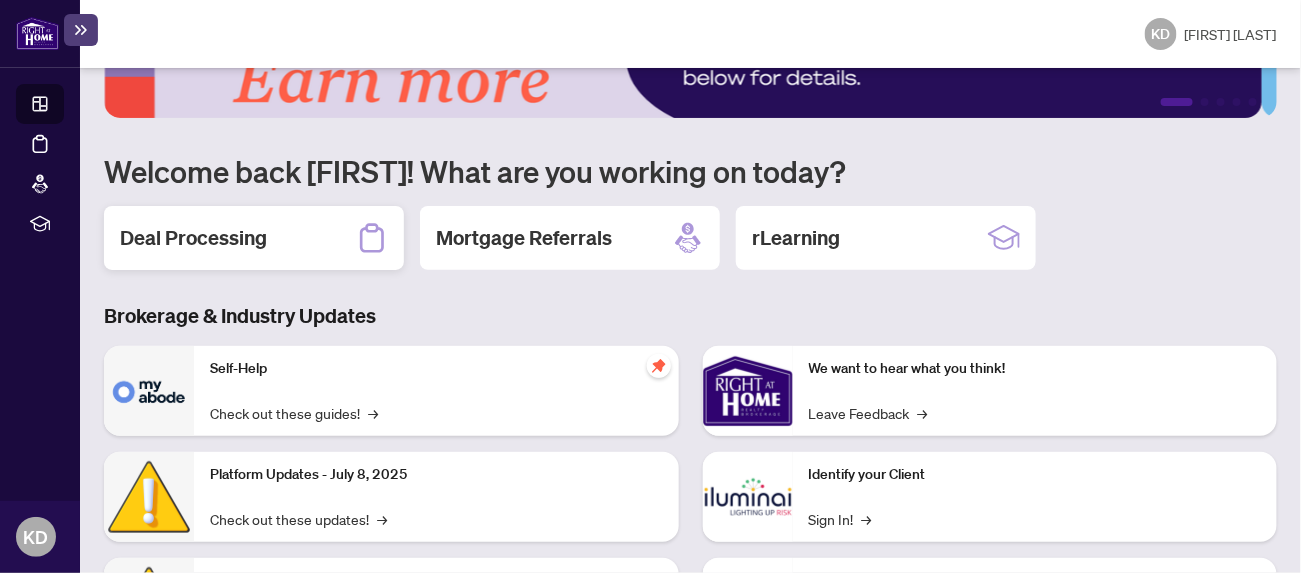 click on "Deal Processing" at bounding box center (193, 238) 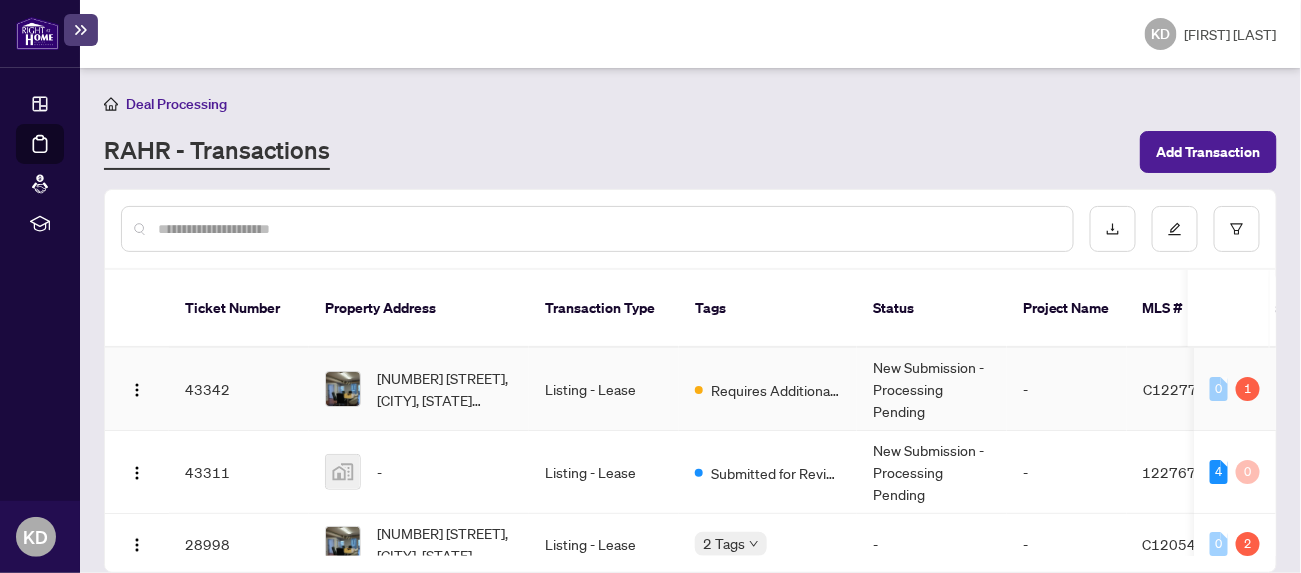 click on "43342" at bounding box center (239, 389) 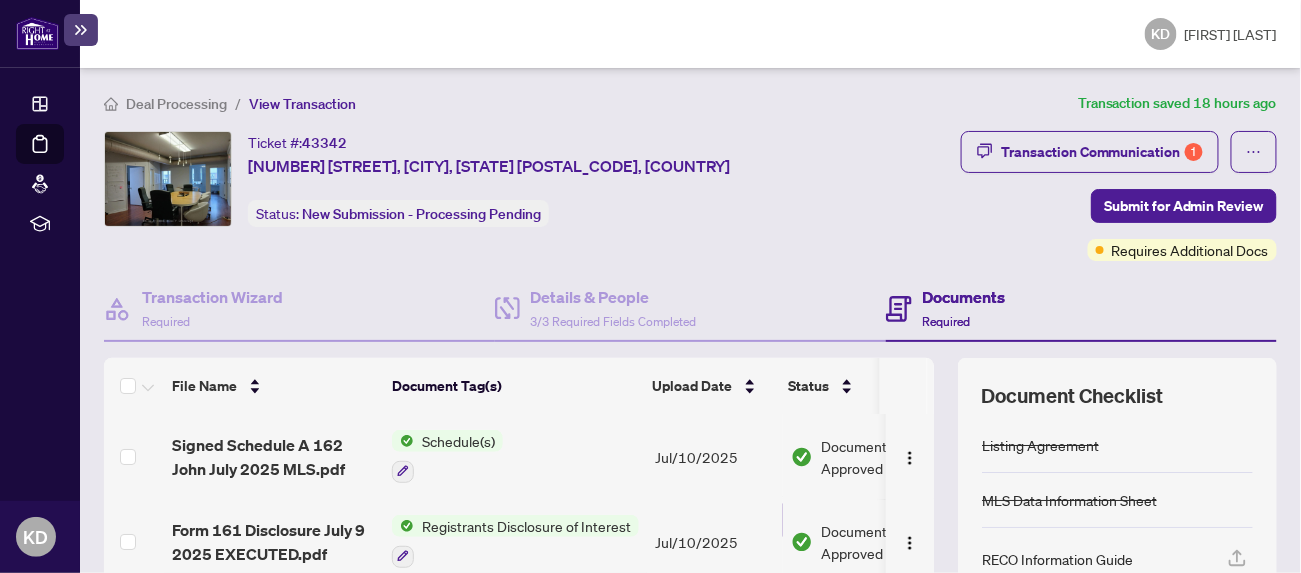 scroll, scrollTop: 46, scrollLeft: 0, axis: vertical 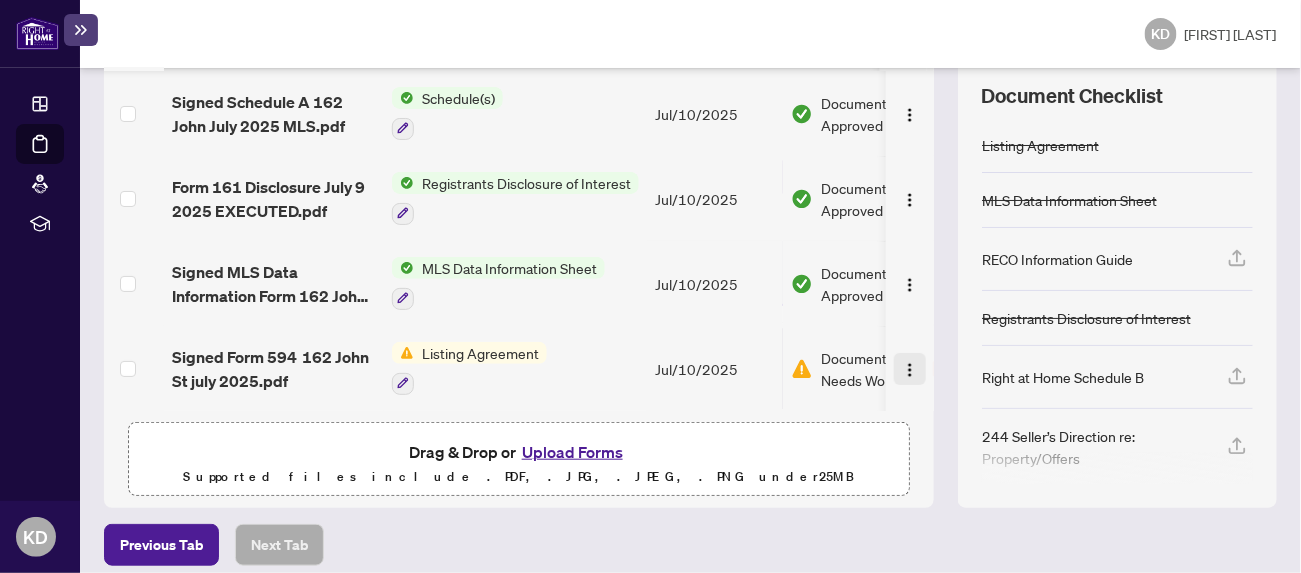 click at bounding box center [910, 370] 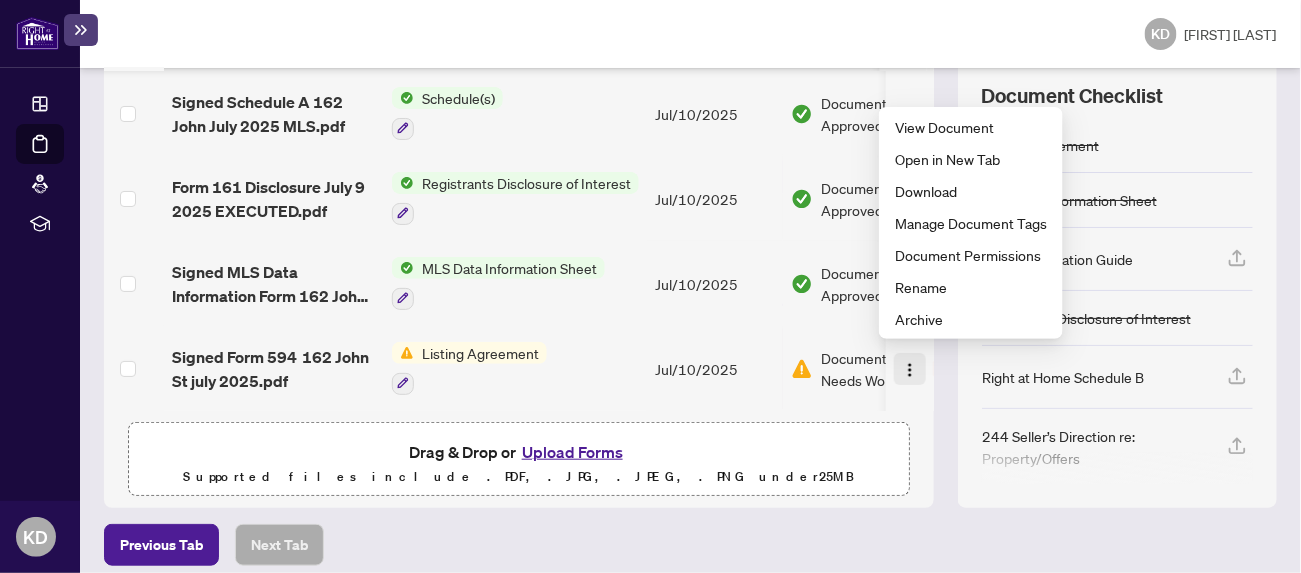 click at bounding box center [910, 370] 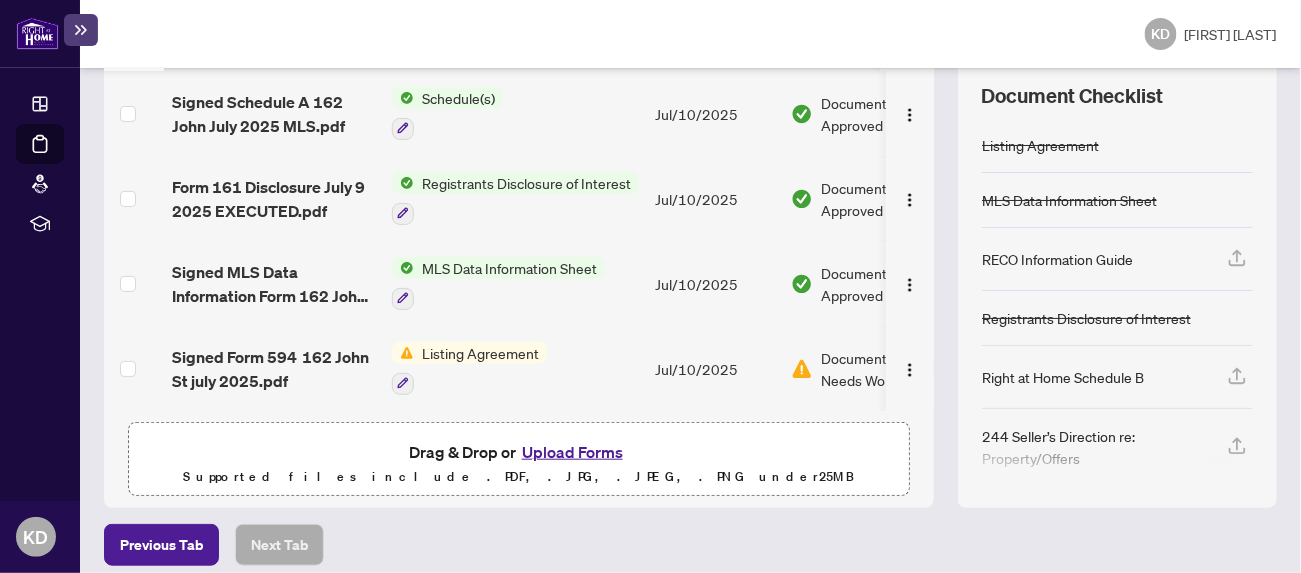 click on "Document Needs Work" at bounding box center [873, 369] 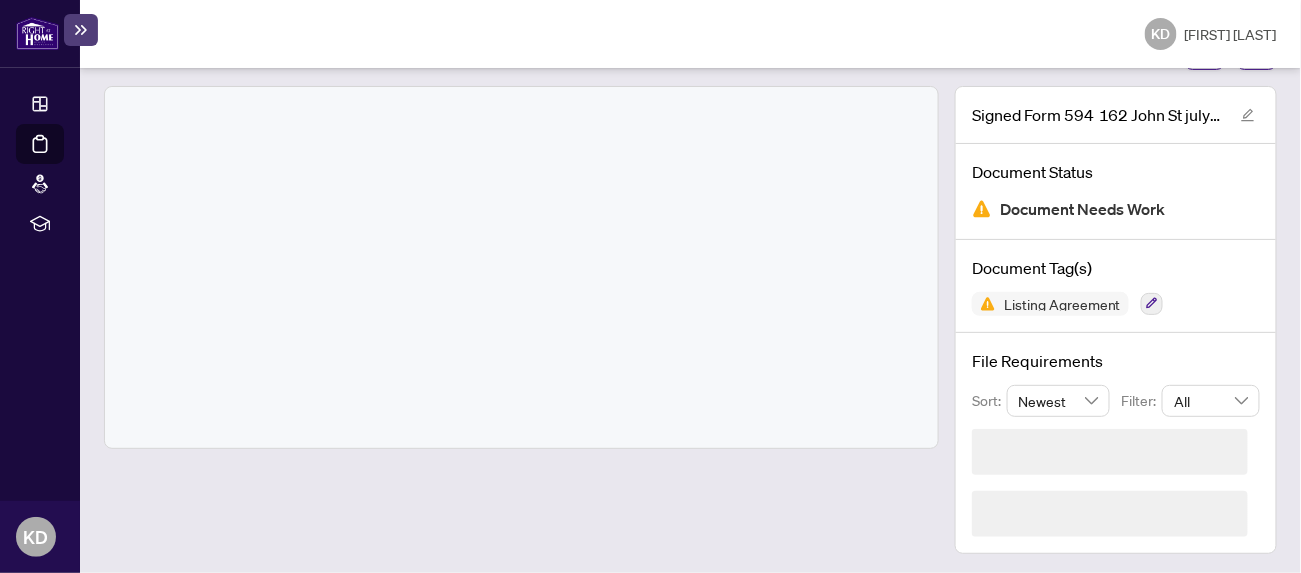 scroll, scrollTop: 173, scrollLeft: 0, axis: vertical 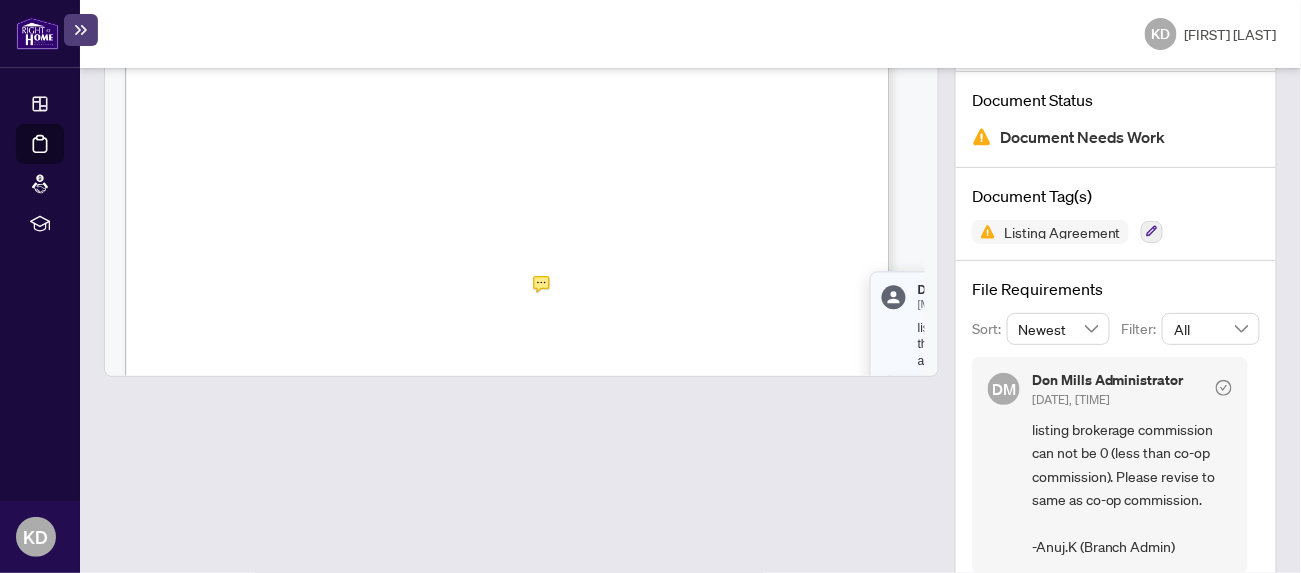 click 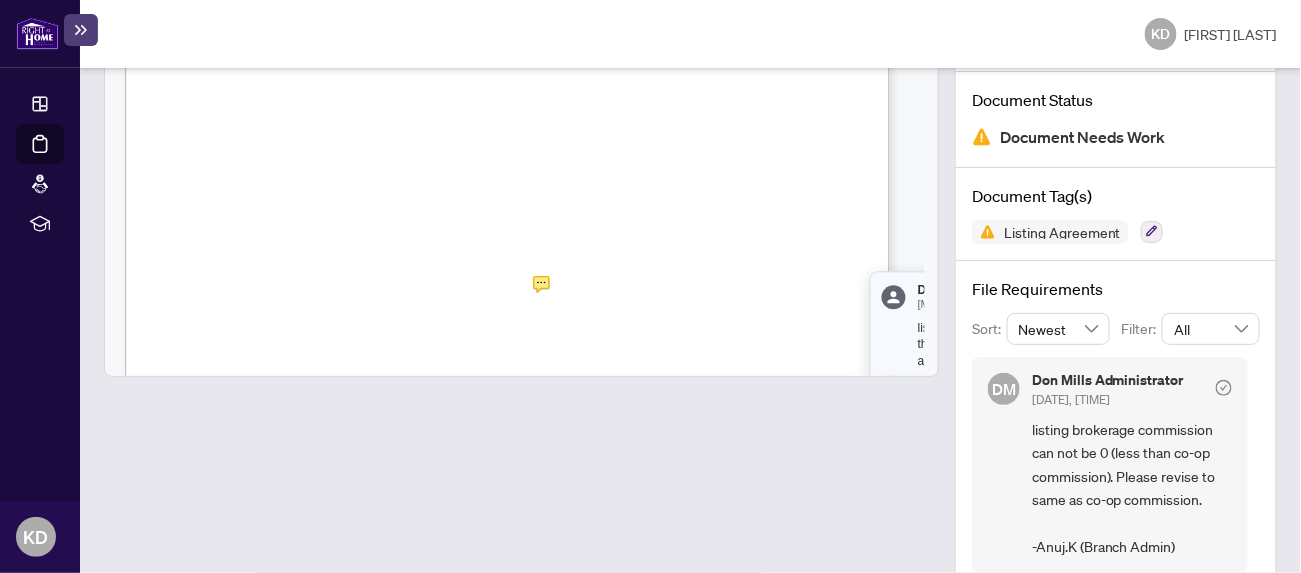 click 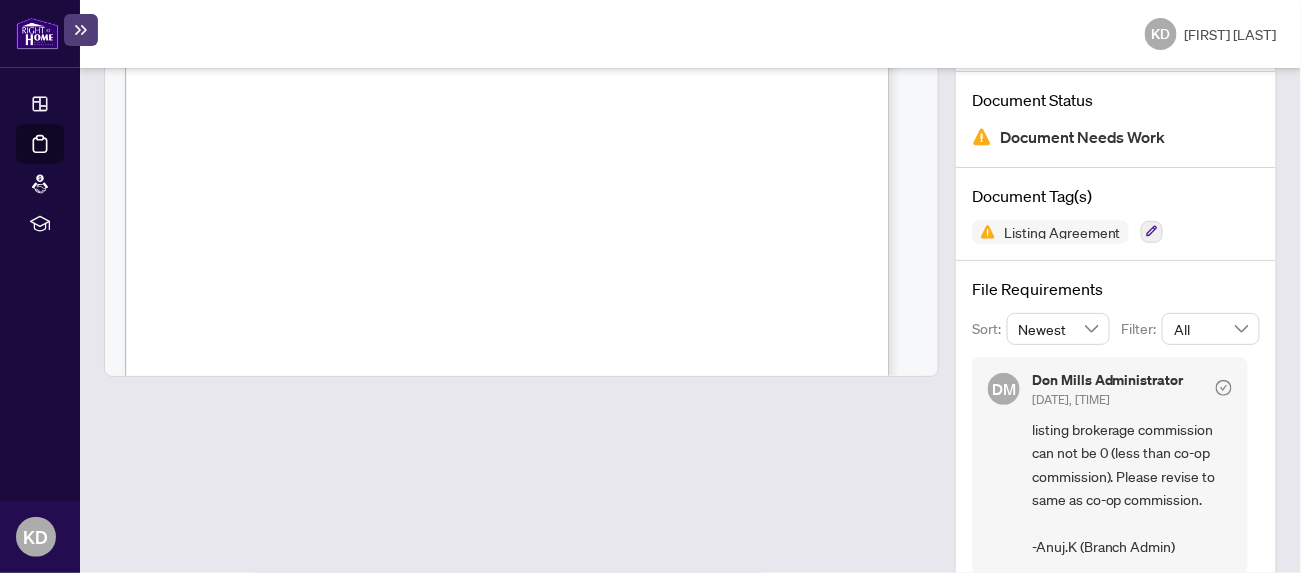 scroll, scrollTop: 0, scrollLeft: 0, axis: both 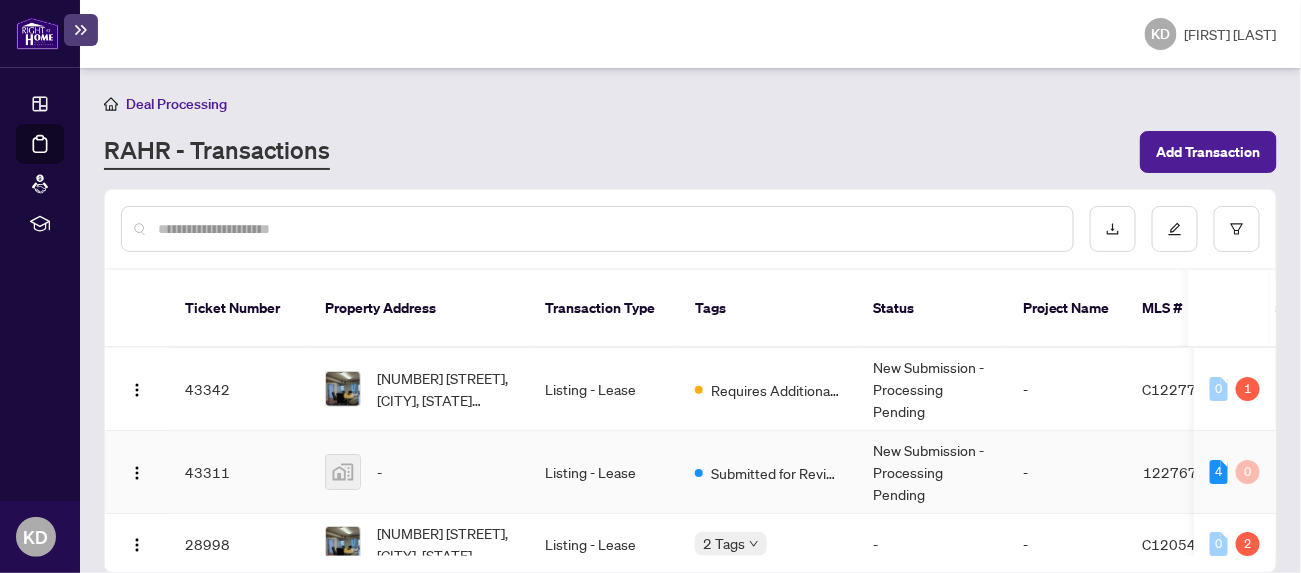 click on "43311" at bounding box center [239, 472] 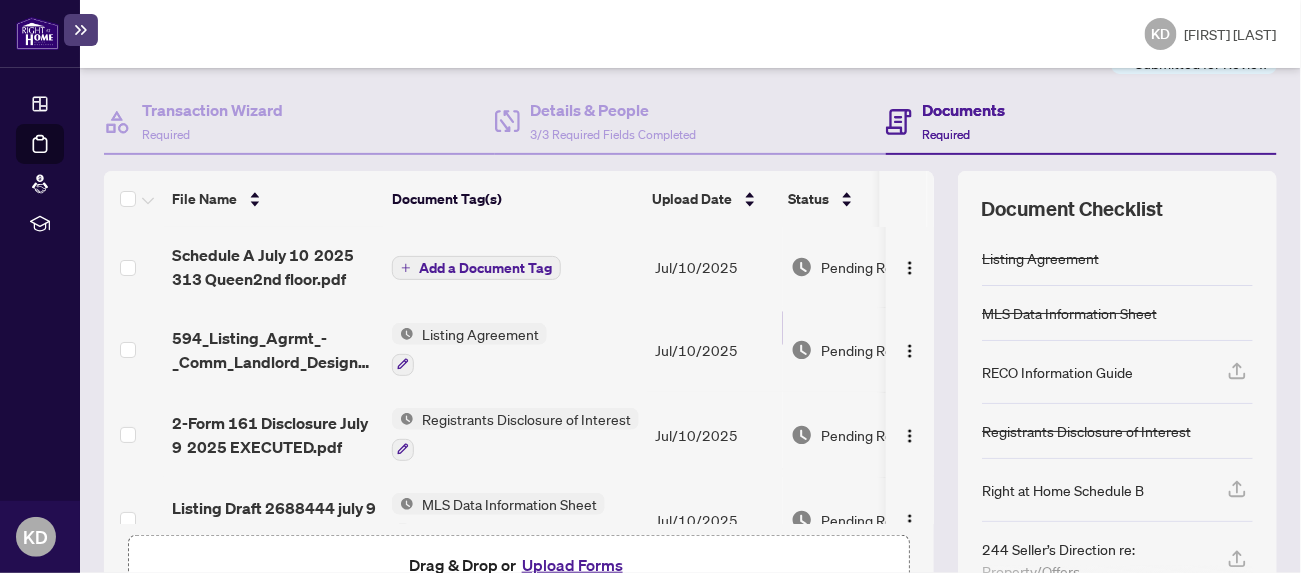 scroll, scrollTop: 200, scrollLeft: 0, axis: vertical 